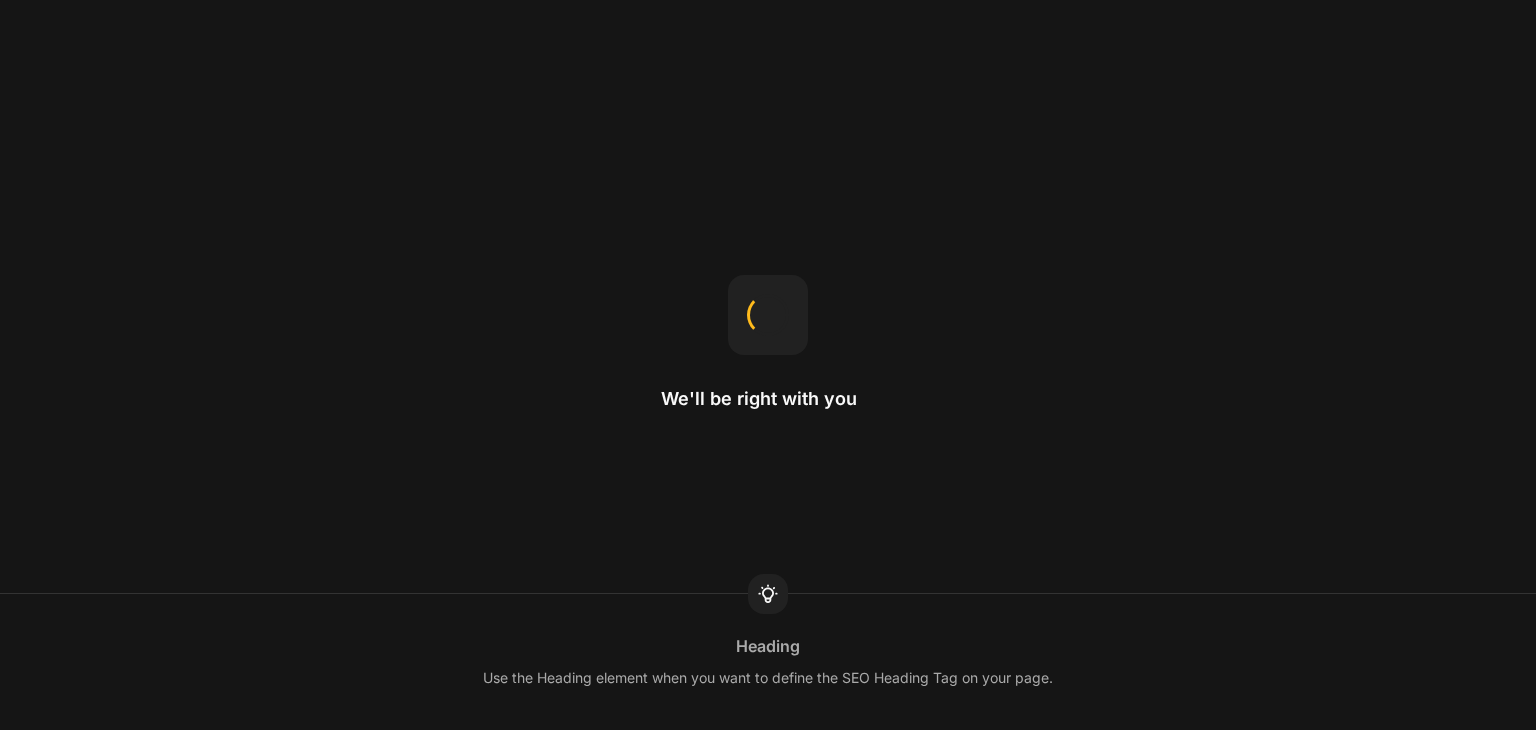 scroll, scrollTop: 0, scrollLeft: 0, axis: both 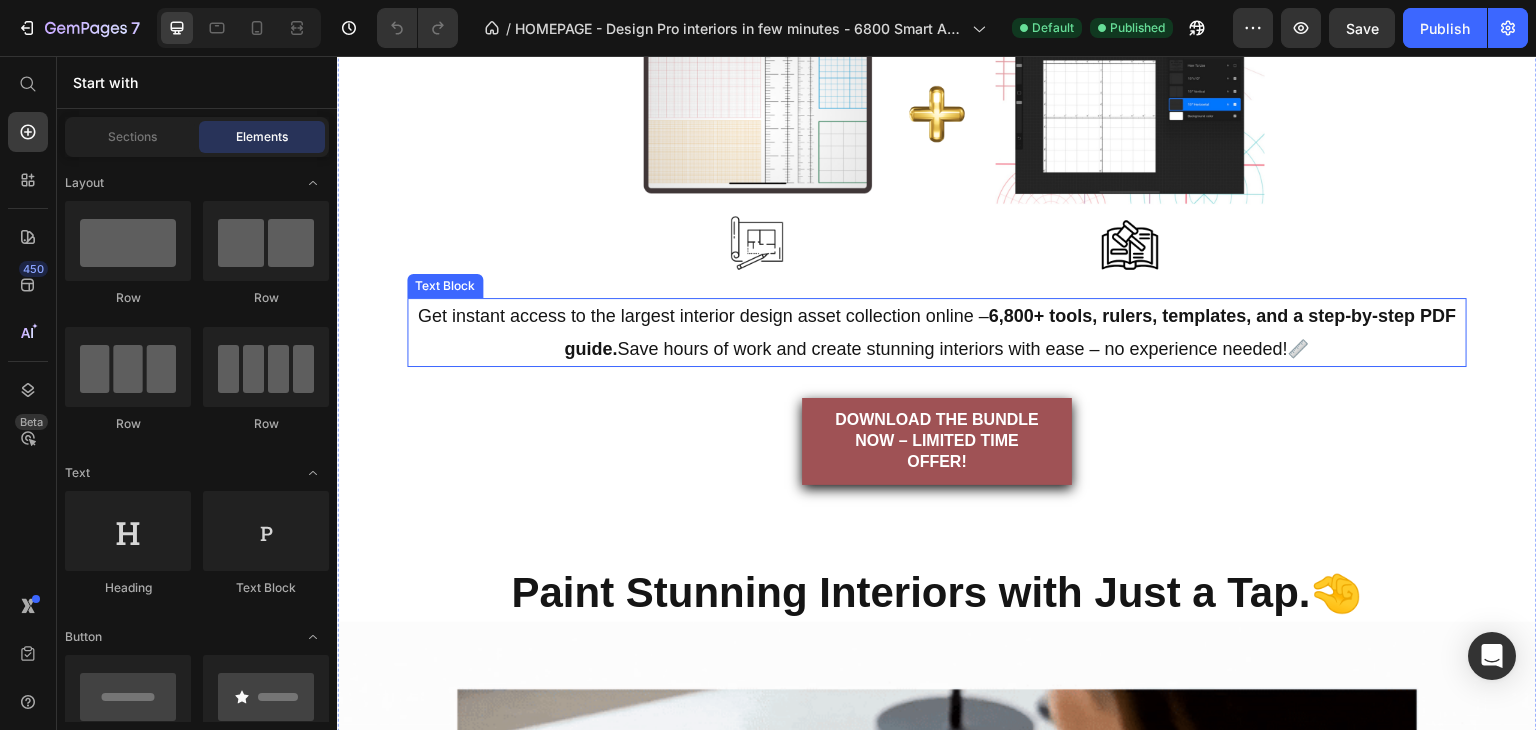 click on "Get instant access to the largest interior design asset collection online –  6,800+ tools, rulers, templates, and a step-by-step PDF guide.  Save hours of work and create stunning interiors with ease – no experience needed!📏" at bounding box center [937, 332] 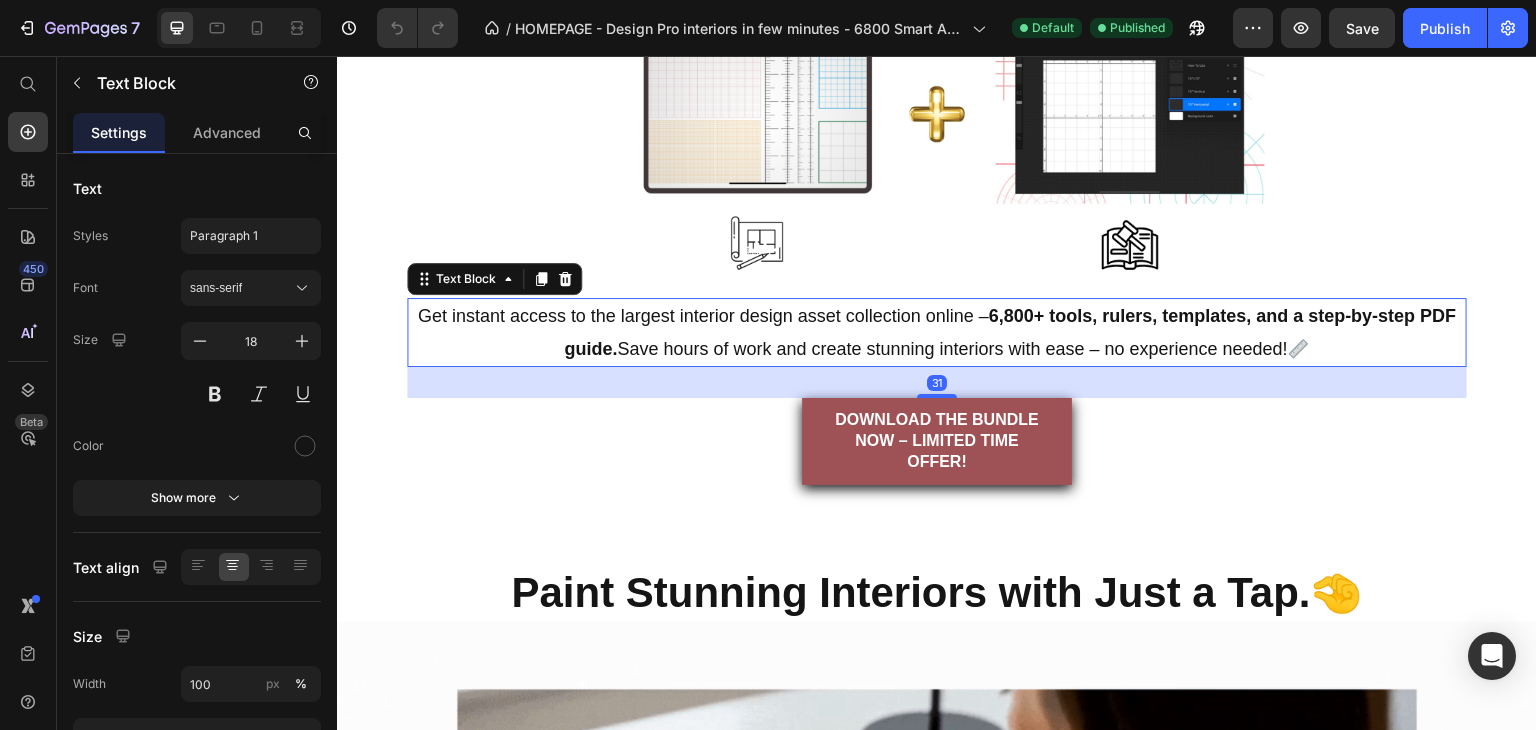 click on "Get instant access to the largest interior design asset collection online –  6,800+ tools, rulers, templates, and a step-by-step PDF guide.  Save hours of work and create stunning interiors with ease – no experience needed!📏" at bounding box center [937, 332] 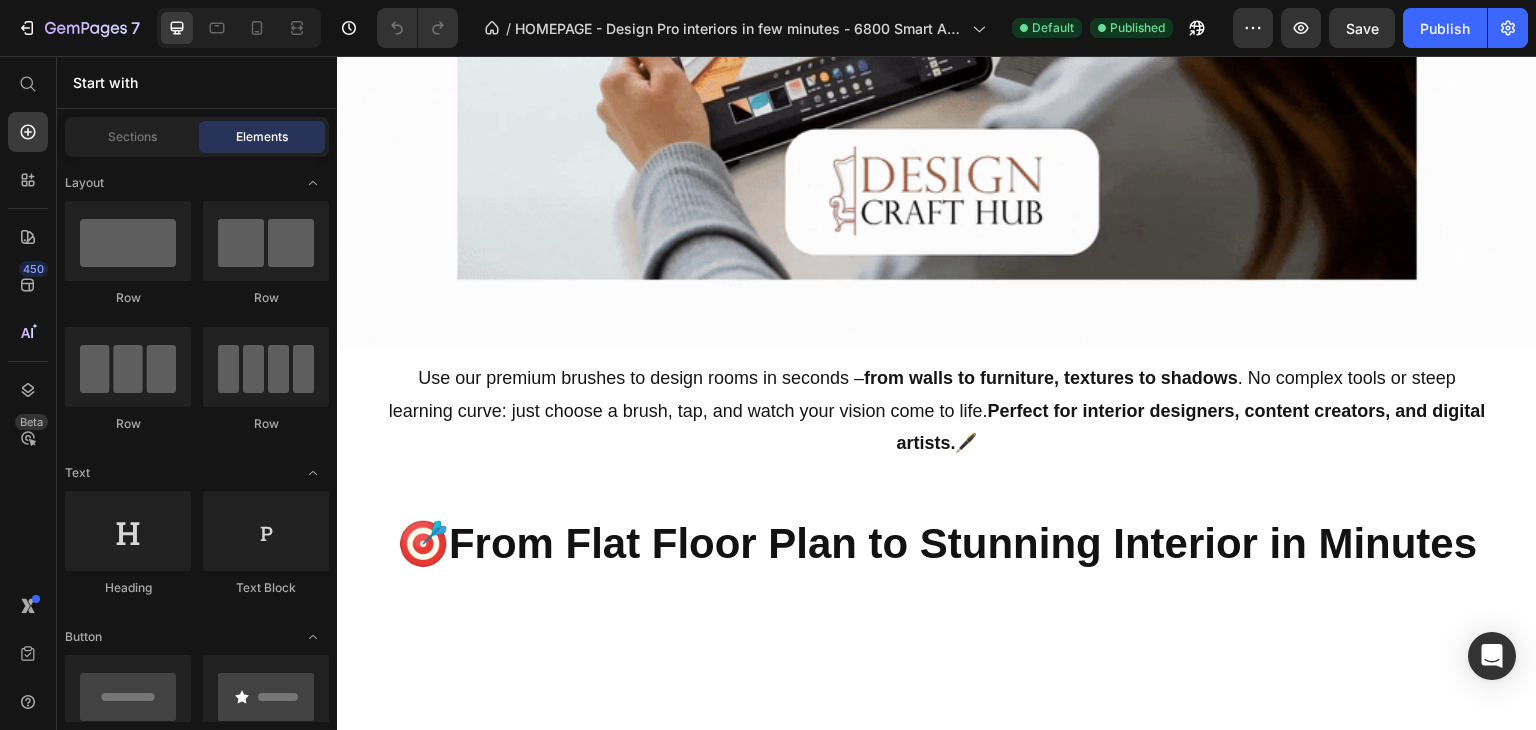 scroll, scrollTop: 5171, scrollLeft: 0, axis: vertical 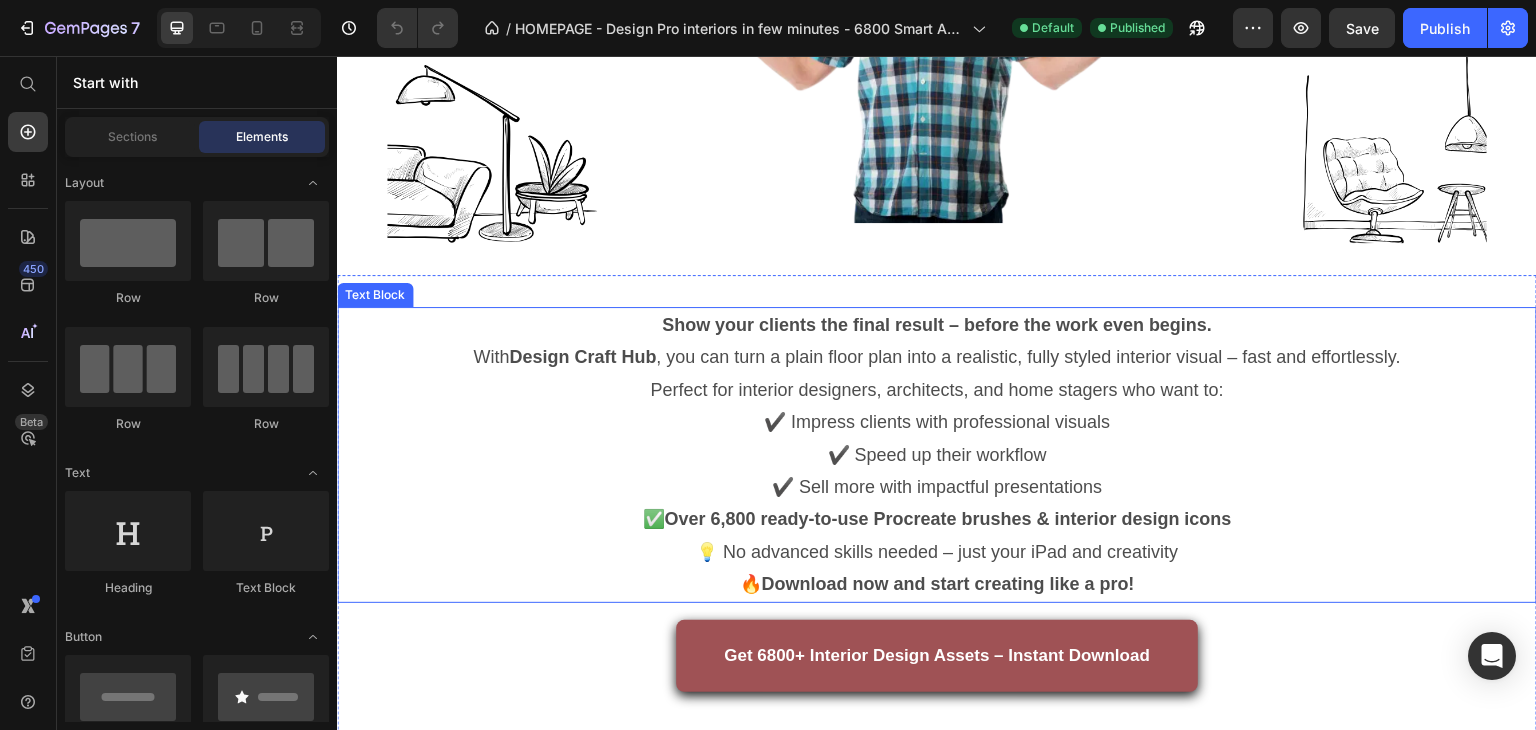 click on "With  Design Craft Hub , you can turn a plain floor plan into a realistic, fully styled interior visual – fast and effortlessly. Perfect for interior designers, architects, and home stagers who want to: ✔️ Impress clients with professional visuals ✔️ Speed up their workflow ✔️ Sell more with impactful presentations" at bounding box center [937, 422] 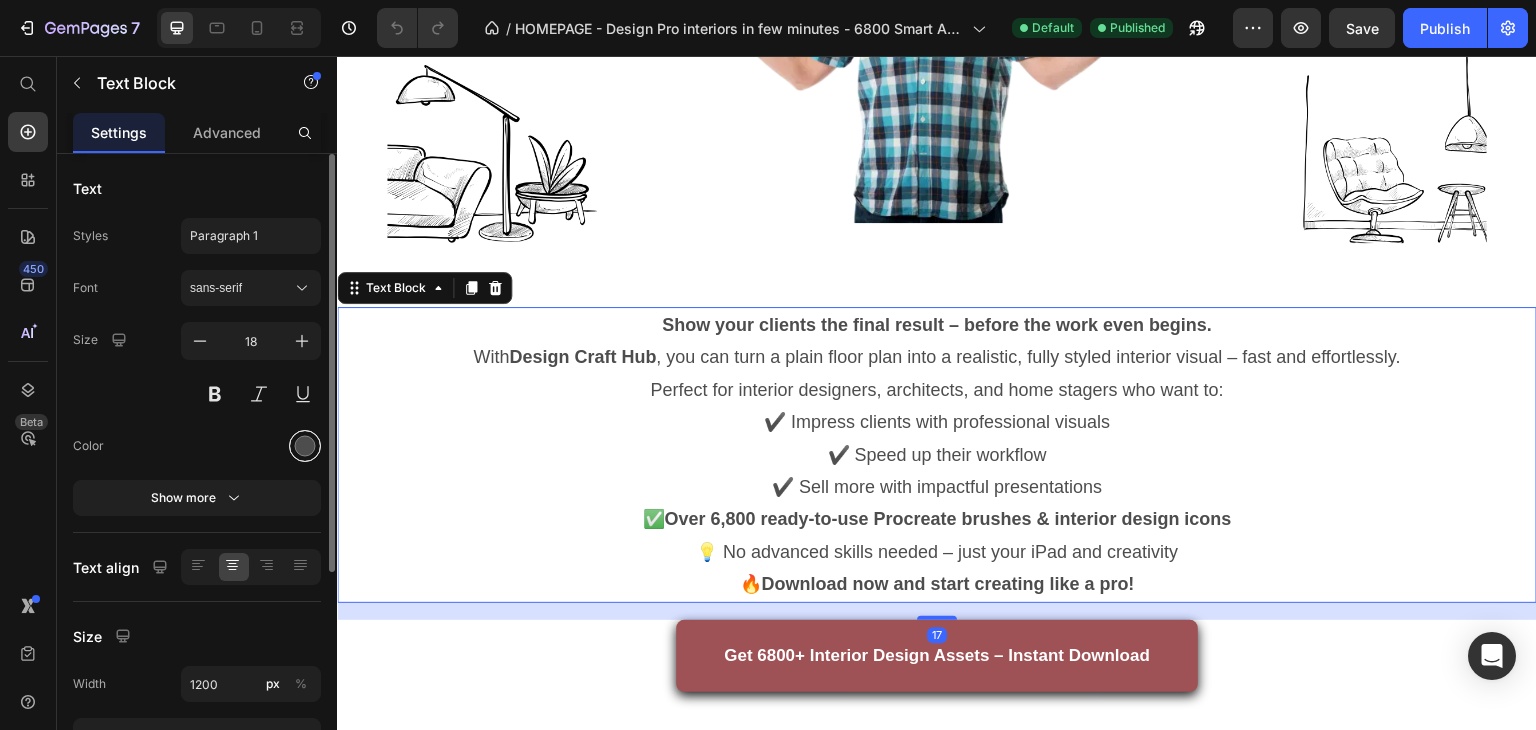 click at bounding box center (305, 446) 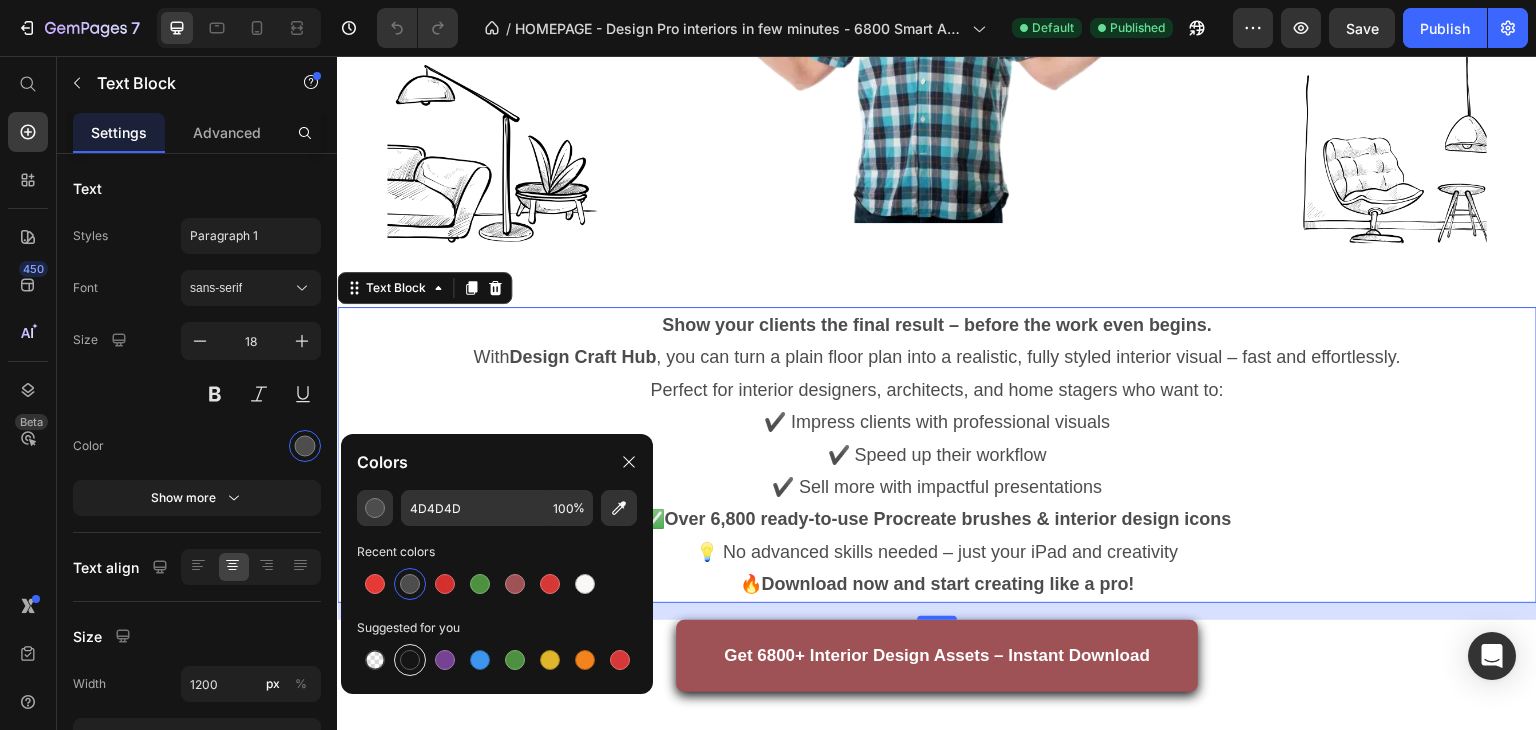 click at bounding box center (410, 660) 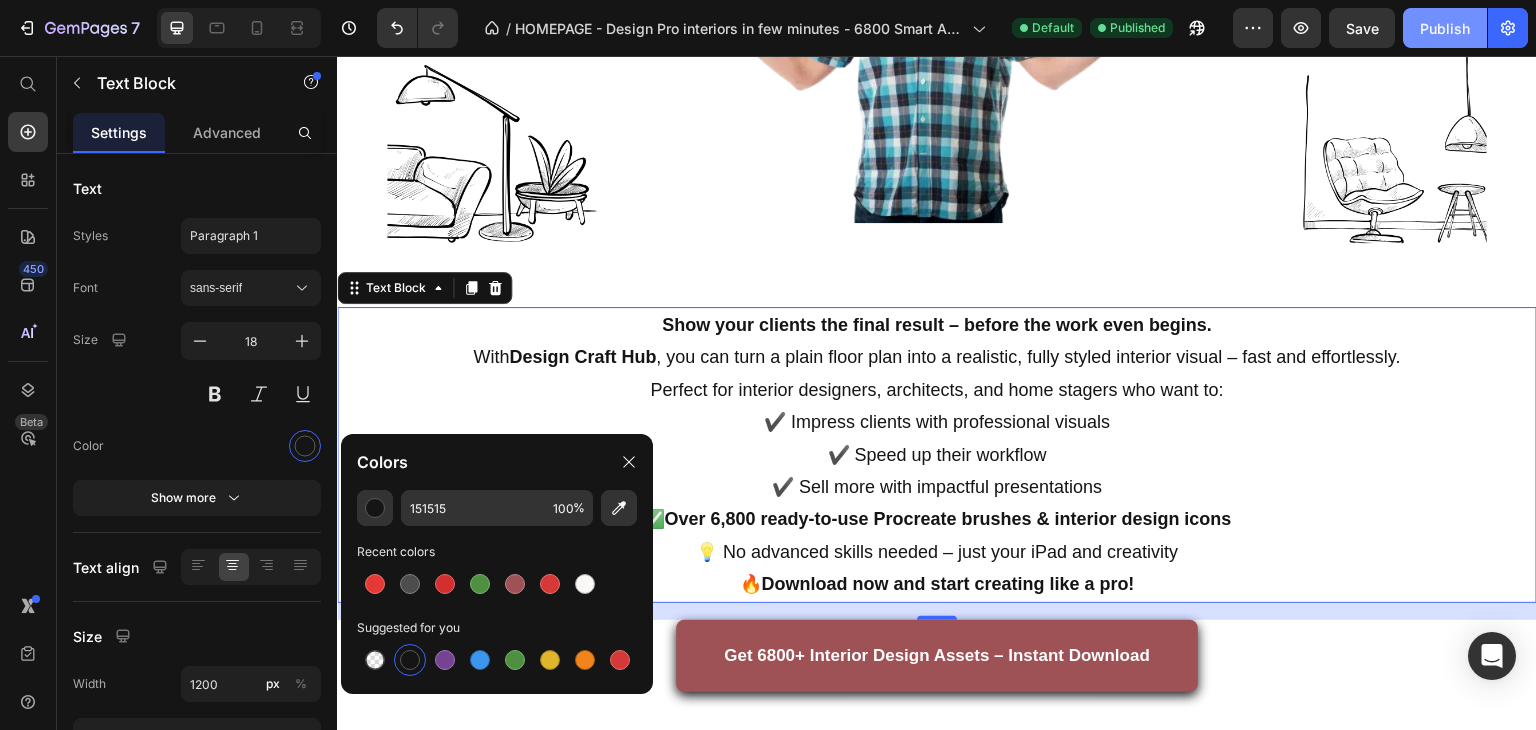 click on "Publish" at bounding box center [1445, 28] 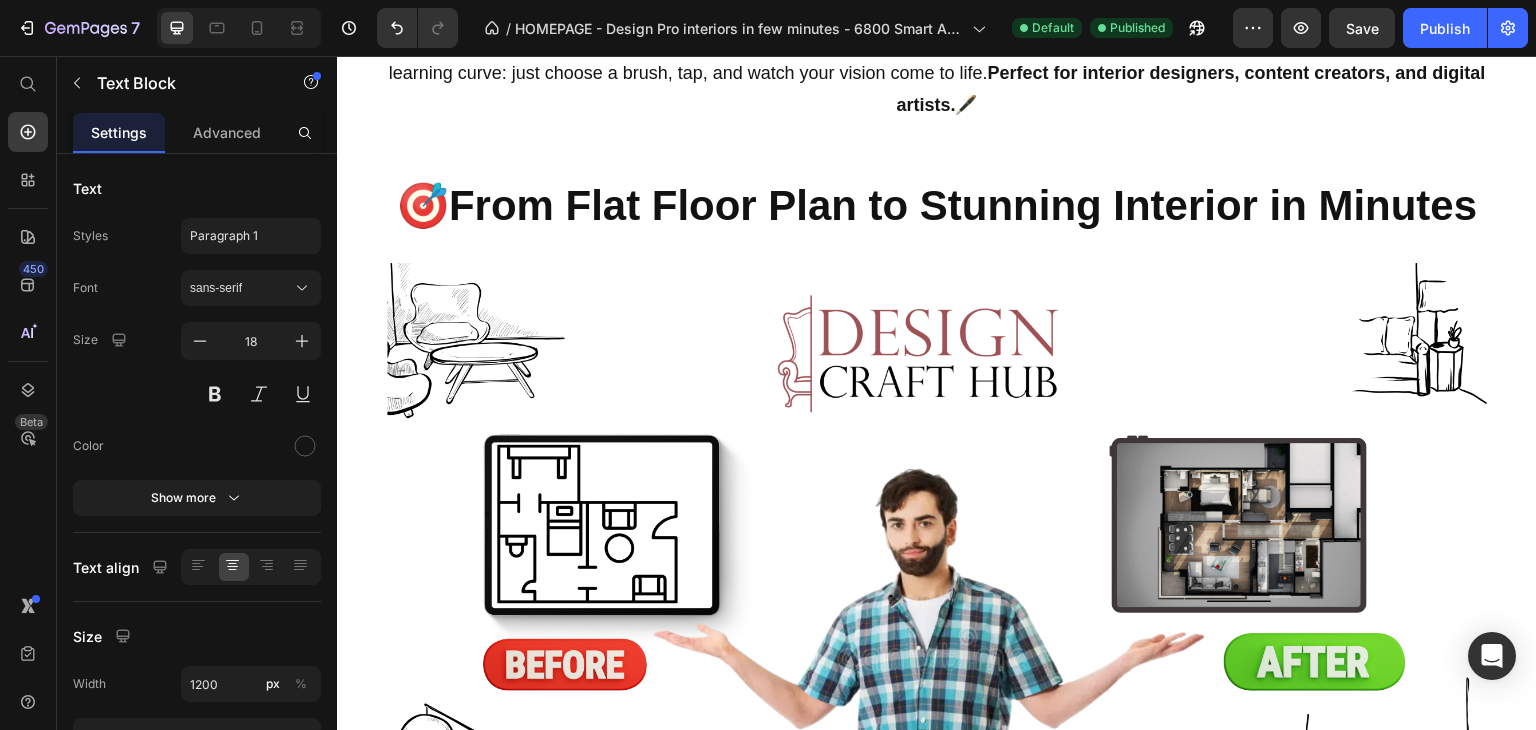 scroll, scrollTop: 5558, scrollLeft: 0, axis: vertical 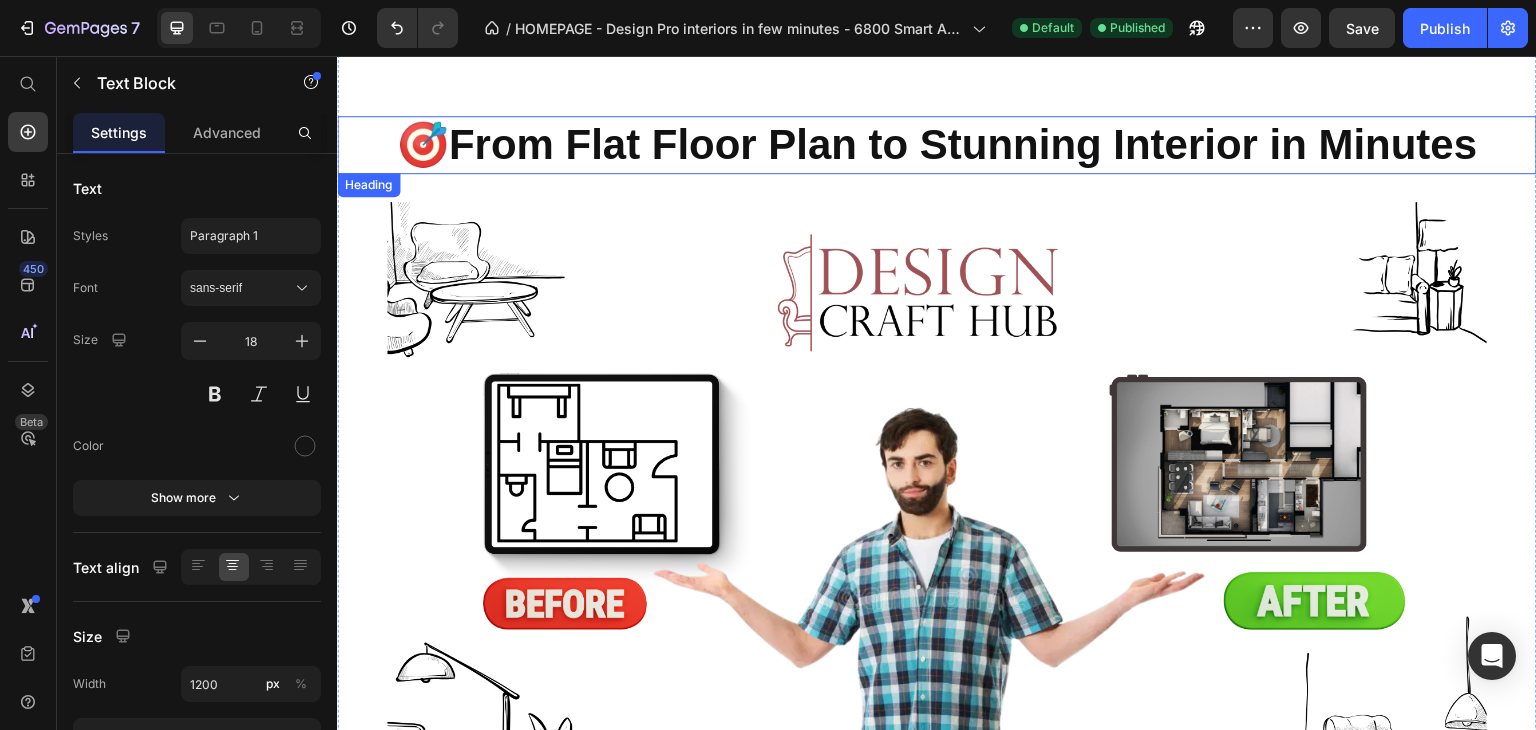 click on "From Flat Floor Plan to Stunning Interior in Minutes" at bounding box center (963, 144) 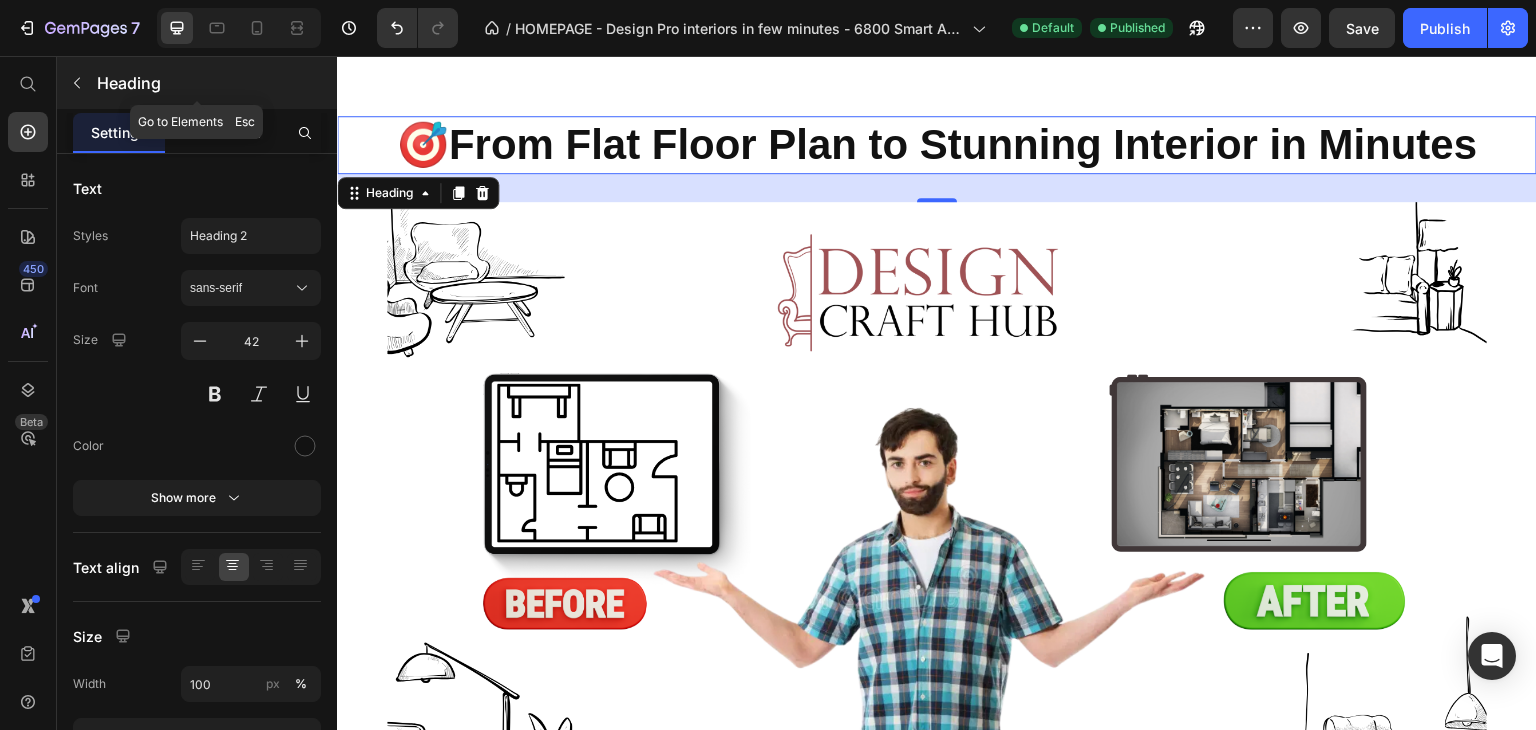 click 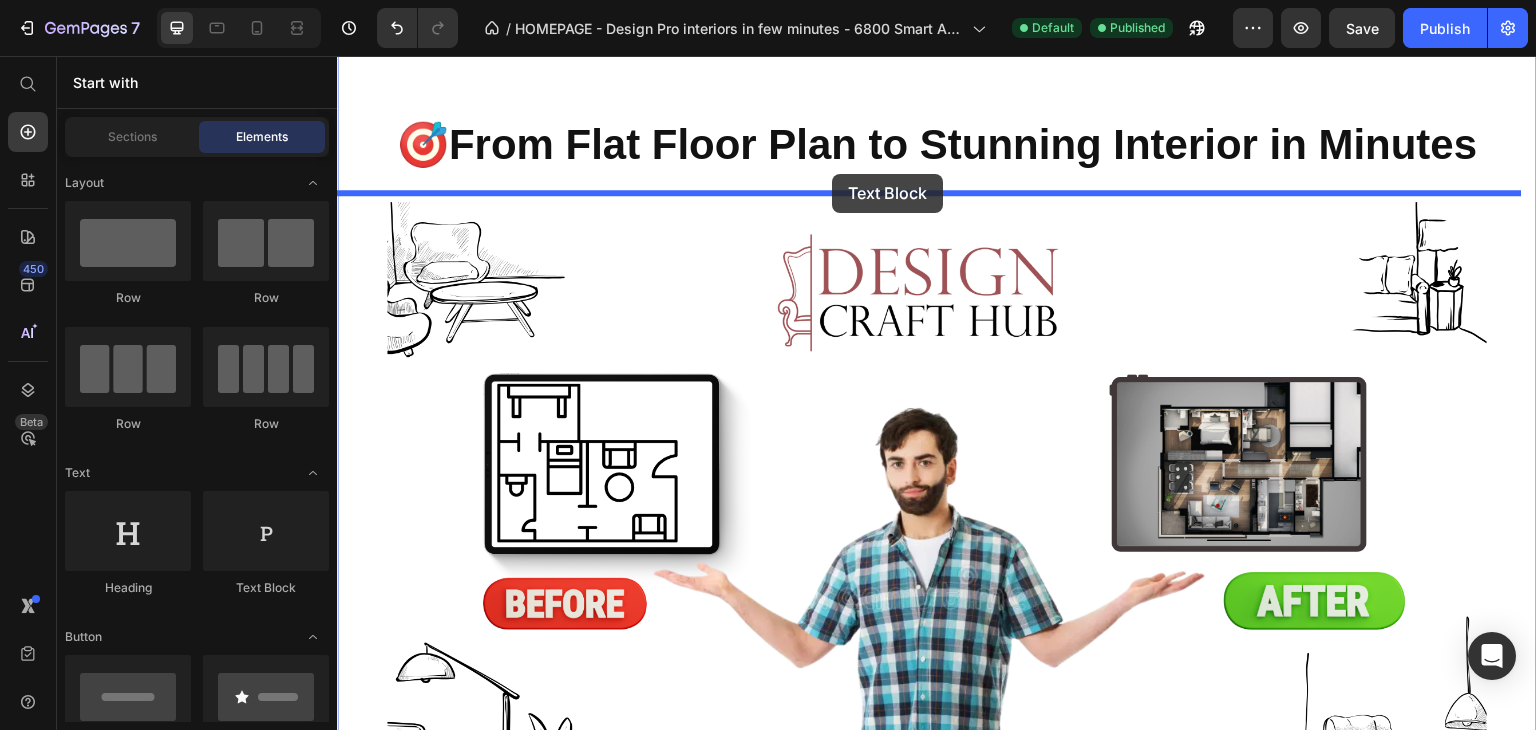 drag, startPoint x: 582, startPoint y: 596, endPoint x: 832, endPoint y: 174, distance: 490.49362 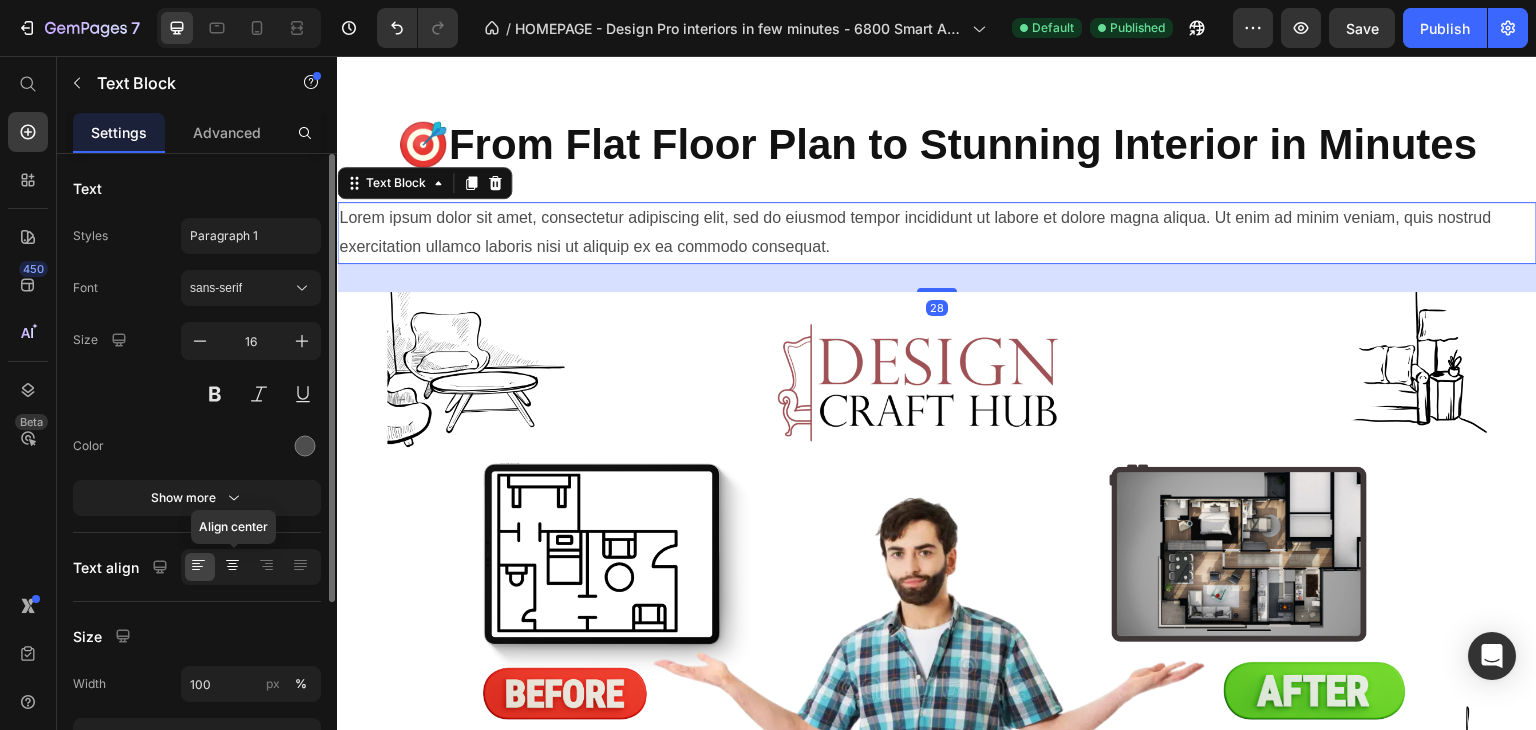 click 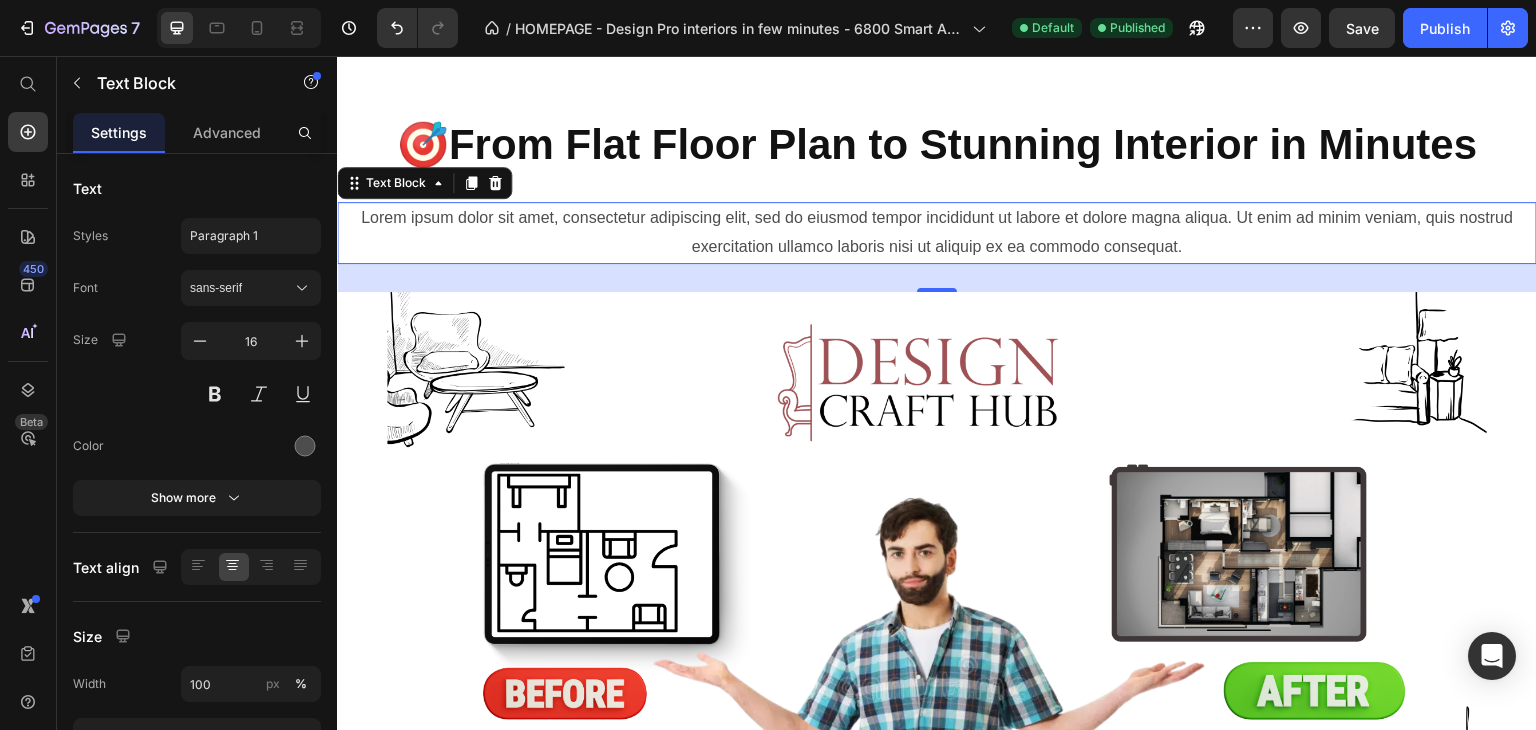 click on "Lorem ipsum dolor sit amet, consectetur adipiscing elit, sed do eiusmod tempor incididunt ut labore et dolore magna aliqua. Ut enim ad minim veniam, quis nostrud exercitation ullamco laboris nisi ut aliquip ex ea commodo consequat." at bounding box center [937, 233] 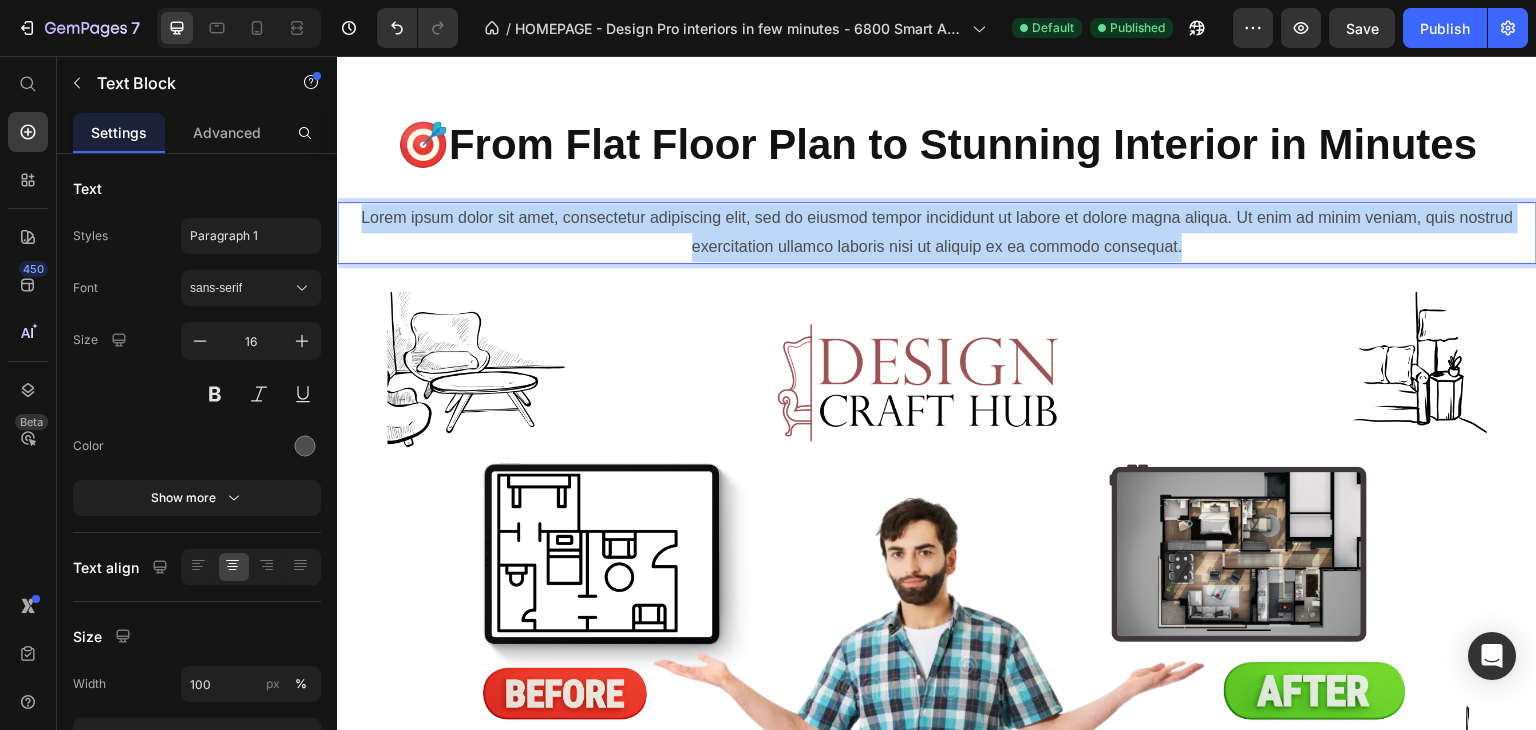 click on "Lorem ipsum dolor sit amet, consectetur adipiscing elit, sed do eiusmod tempor incididunt ut labore et dolore magna aliqua. Ut enim ad minim veniam, quis nostrud exercitation ullamco laboris nisi ut aliquip ex ea commodo consequat." at bounding box center (937, 233) 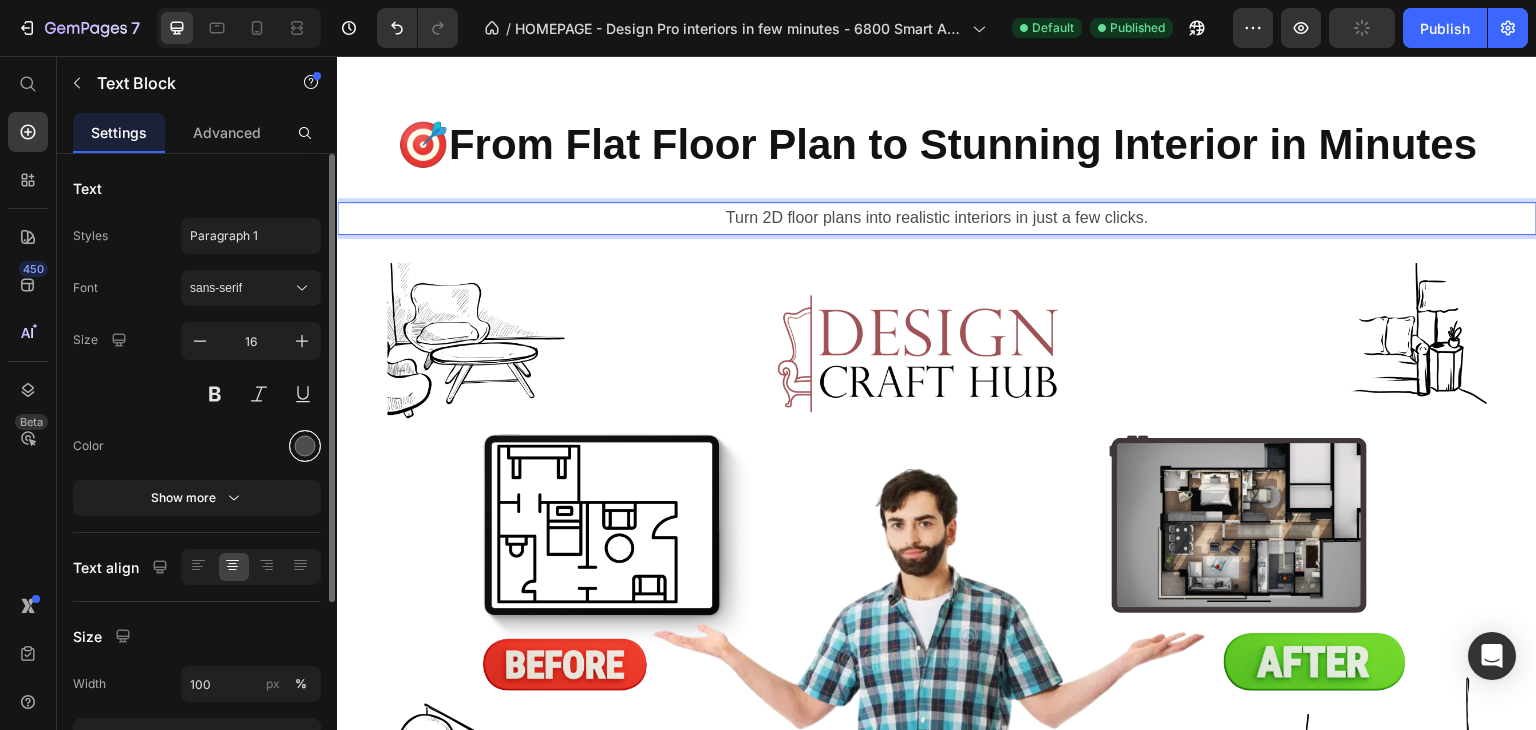 click at bounding box center [305, 446] 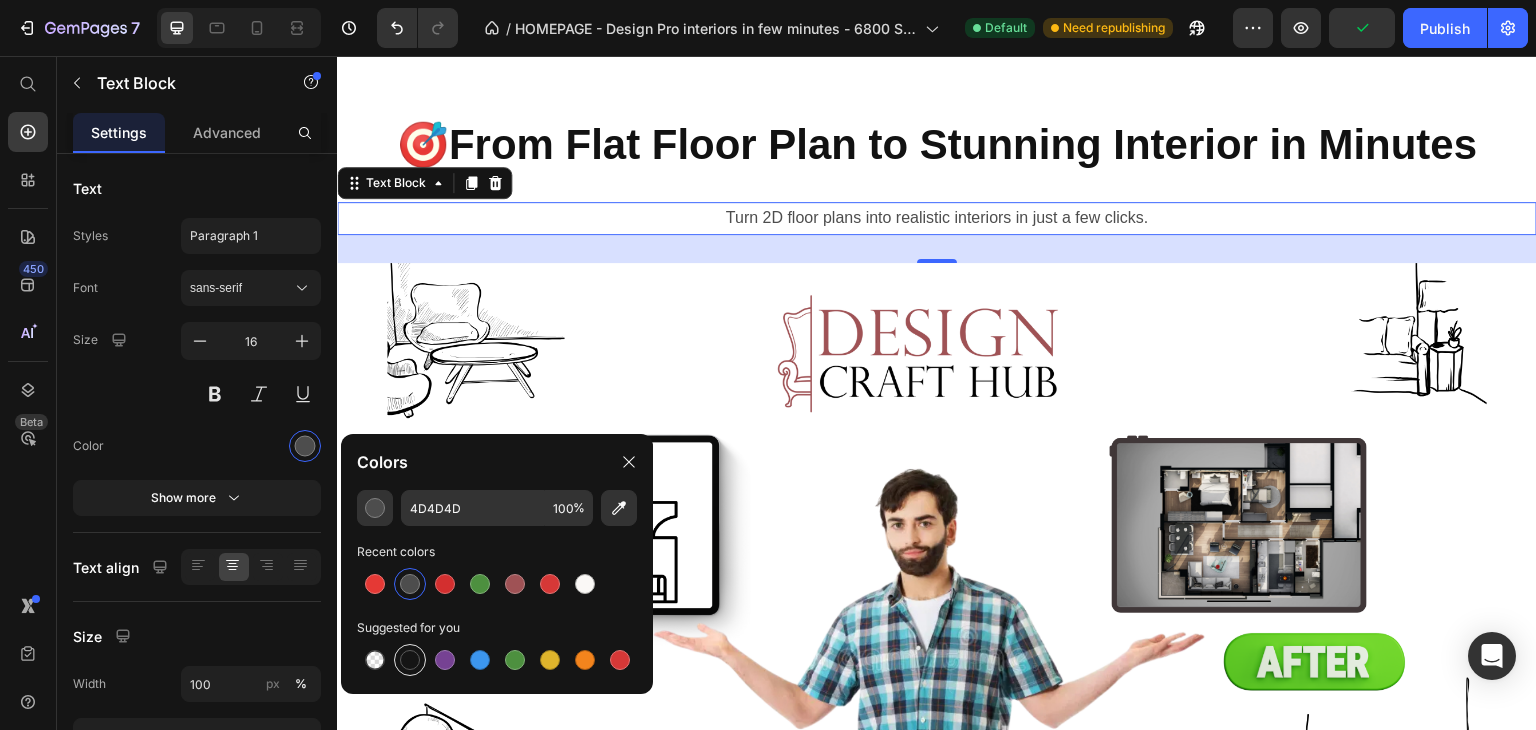 click at bounding box center (410, 660) 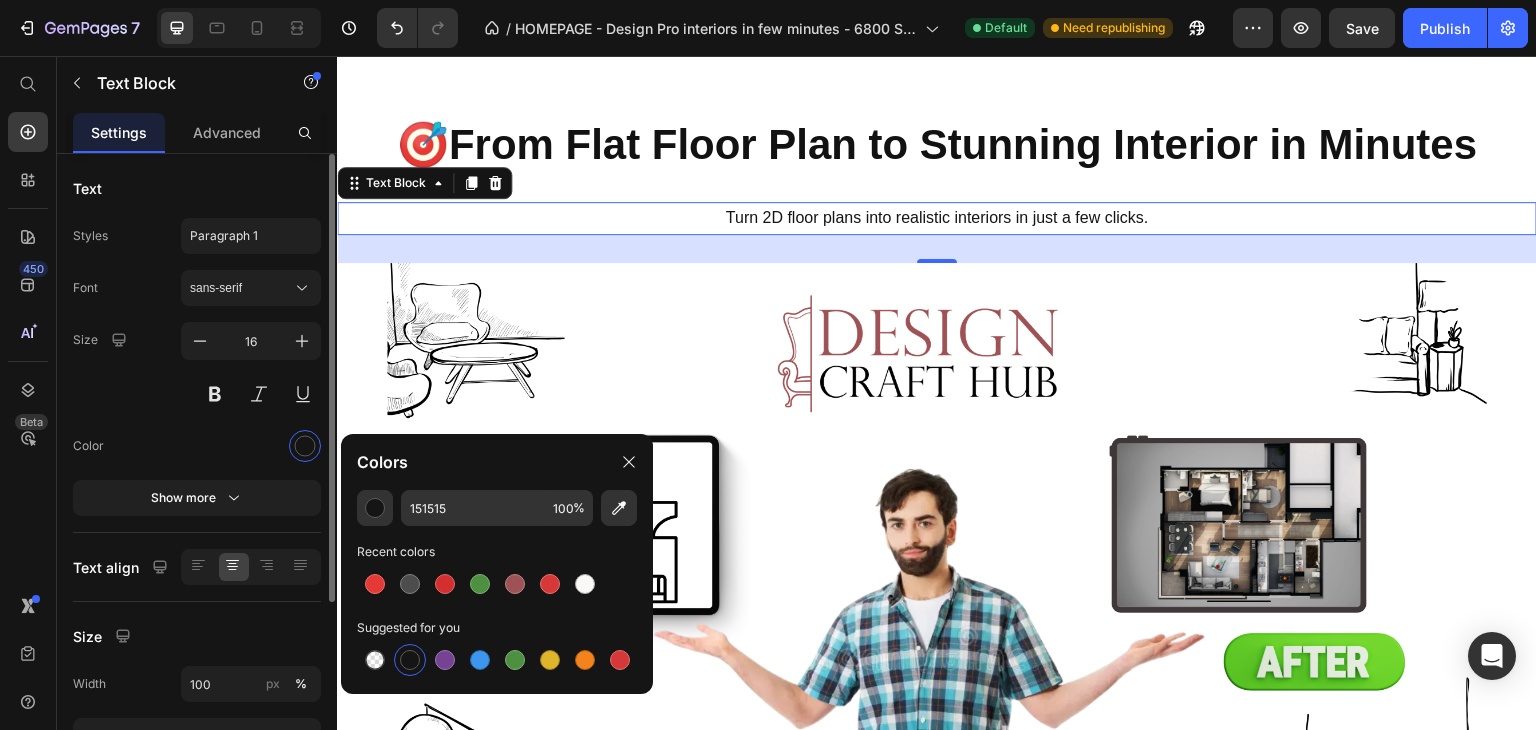 click at bounding box center (251, 446) 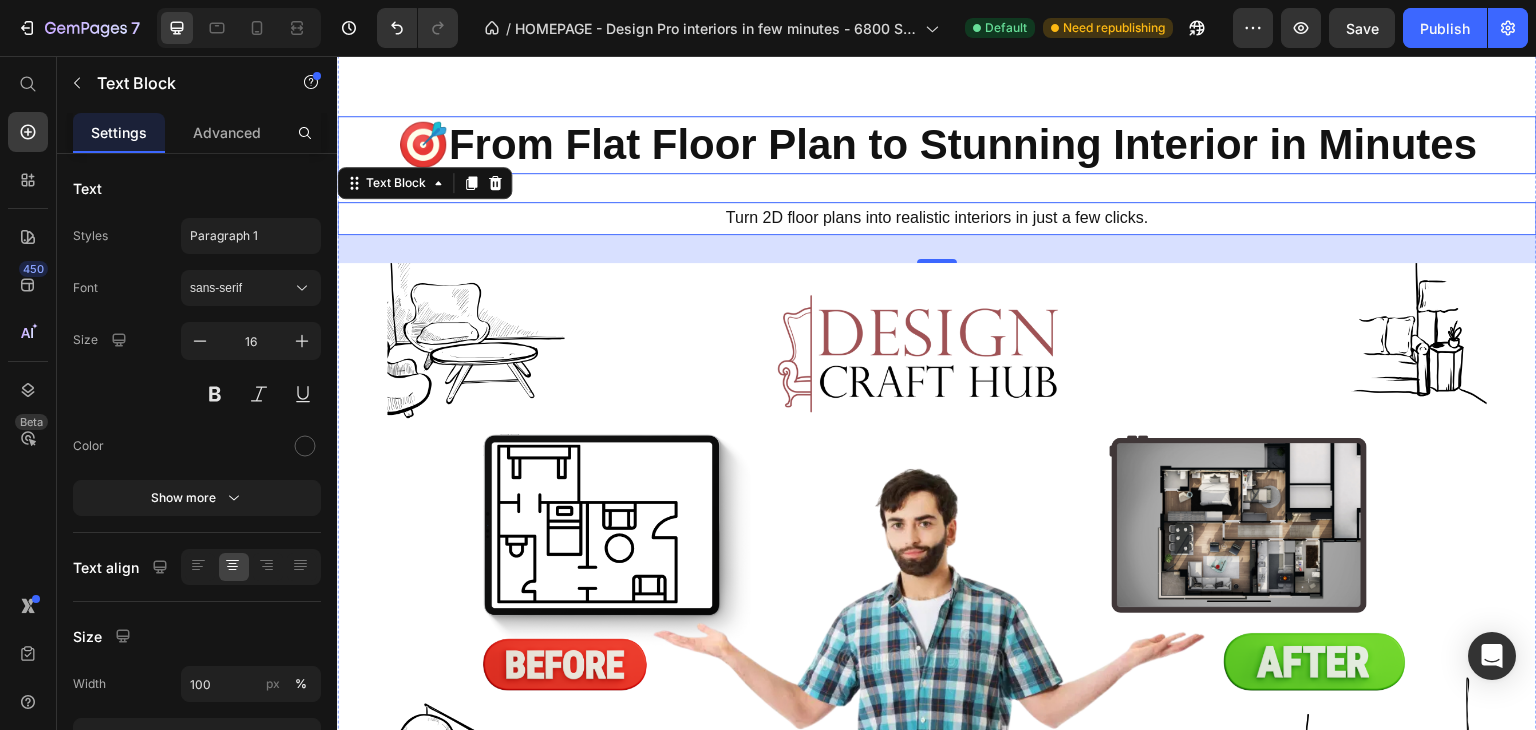 click on "From Flat Floor Plan to Stunning Interior in Minutes" at bounding box center [963, 144] 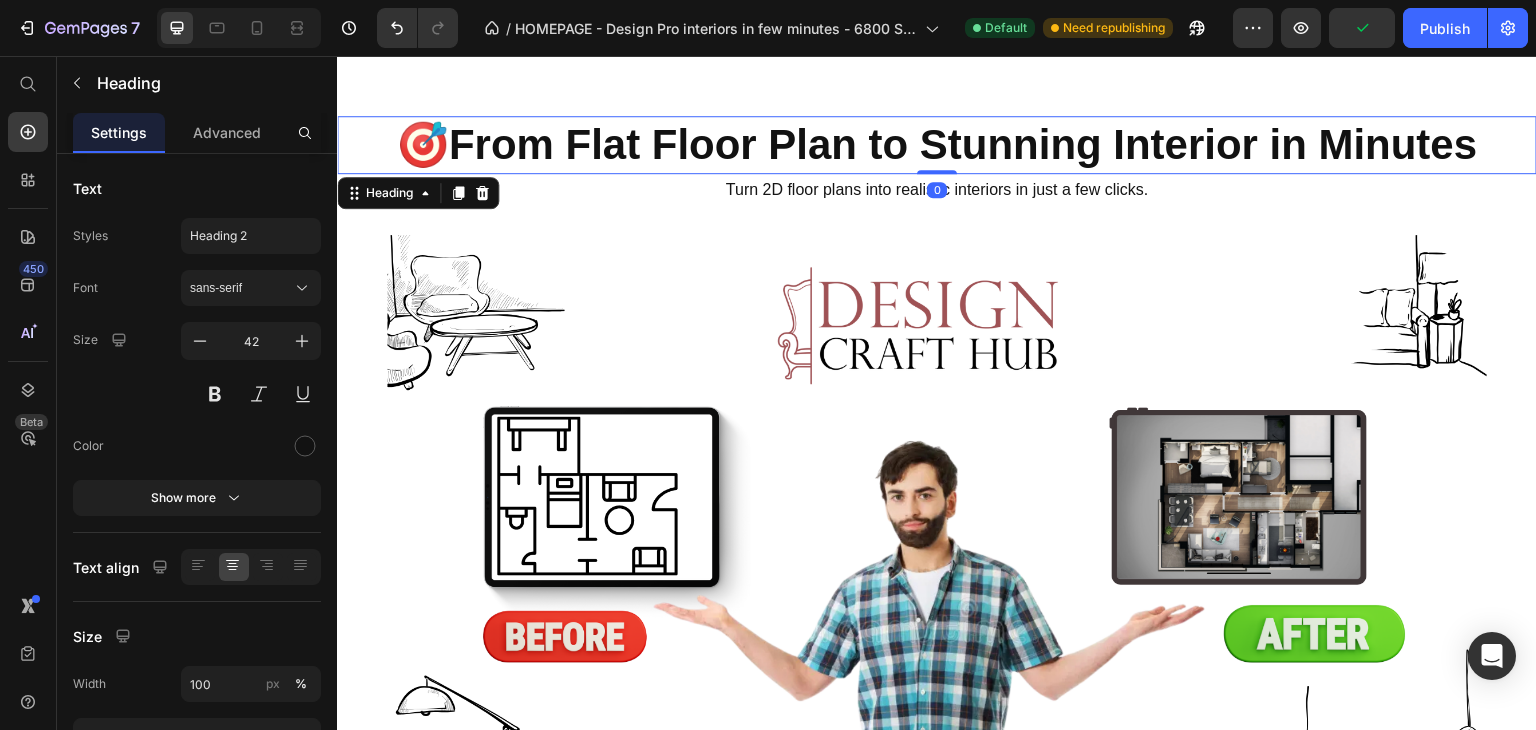 drag, startPoint x: 935, startPoint y: 188, endPoint x: 949, endPoint y: 156, distance: 34.928497 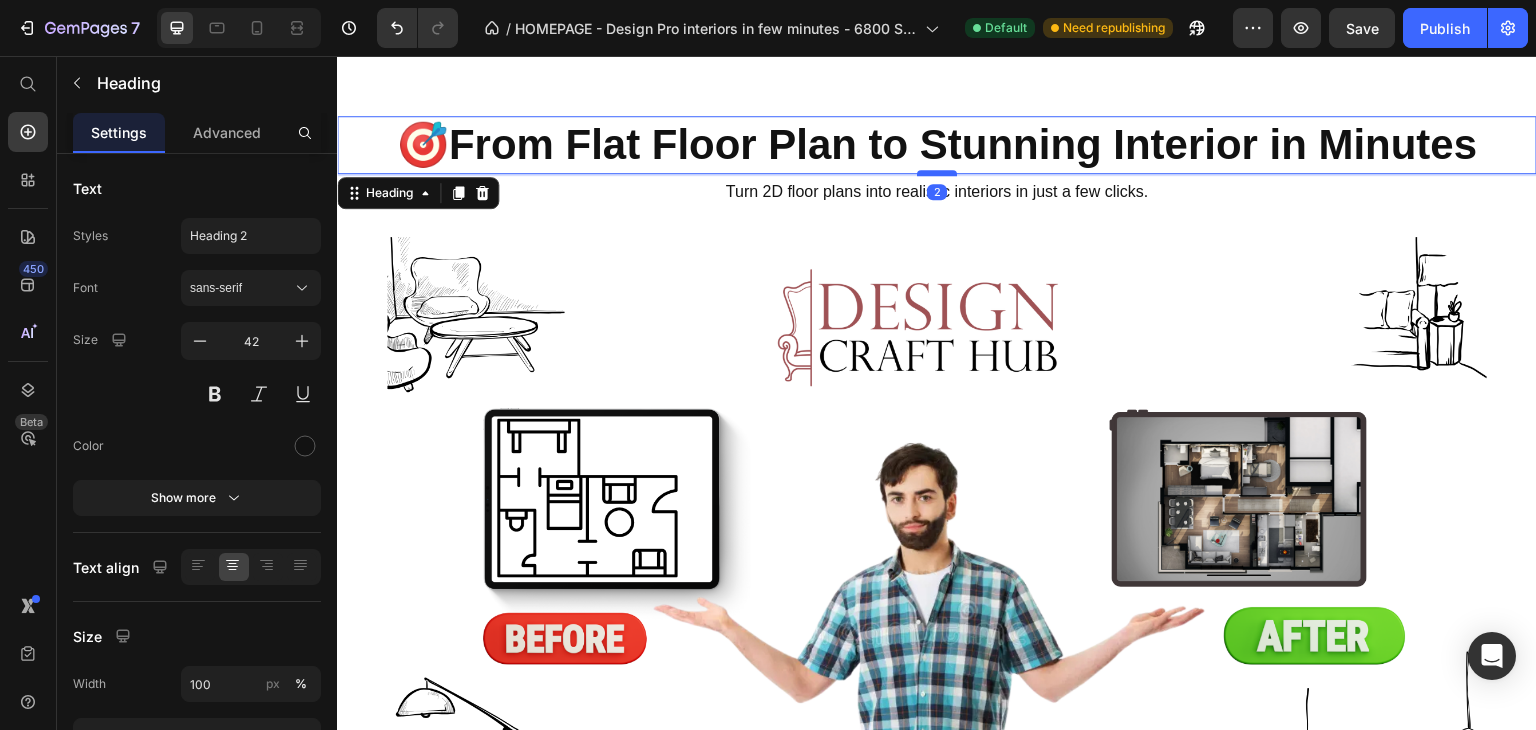 click at bounding box center [937, 173] 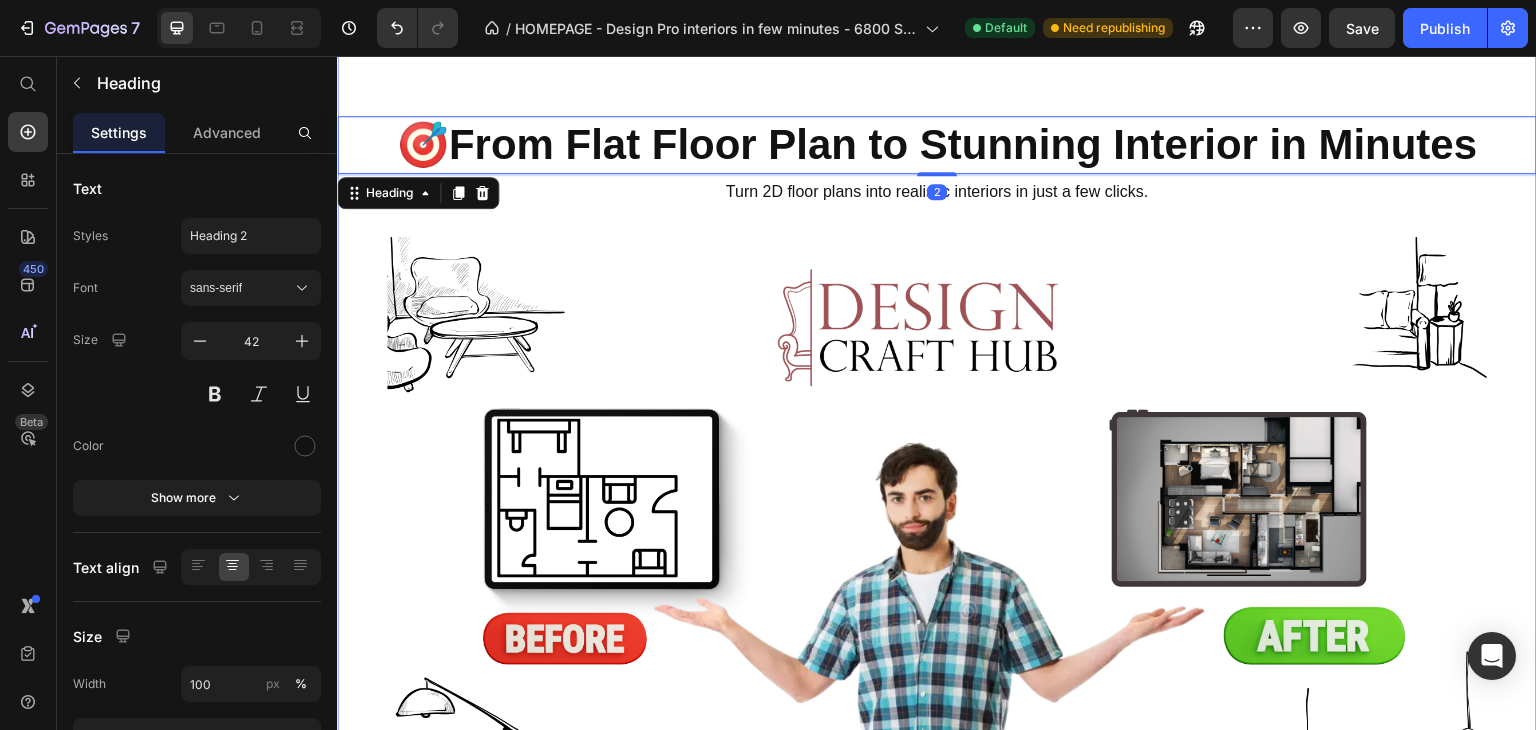 click on "Design Like a Pro – Instantly.   Heading Image Get instant access to the largest interior design asset collection online –  6,800+ tools, rulers, templates, and a step-by-step PDF guide.  Save hours of work and create stunning interiors with ease – no experience needed!📏 Text Block DOWNLOAD THE BUNDLE NOW – LIMITED TIME OFFER! Button Paint Stunning Interiors with Just a Tap.🤏 Heading Image Use our premium brushes to design rooms in seconds –  from walls to furniture, textures to shadows . No complex tools or steep learning curve: just choose a brush, tap, and watch your vision come to life.  Perfect for interior designers, content creators, and digital artists.🖋️ Text Block 🎯  From Flat Floor Plan to Stunning Interior in Minutes Heading   2 Turn 2D floor plans into realistic interiors in just a few clicks. Text Block Image" at bounding box center [937, -332] 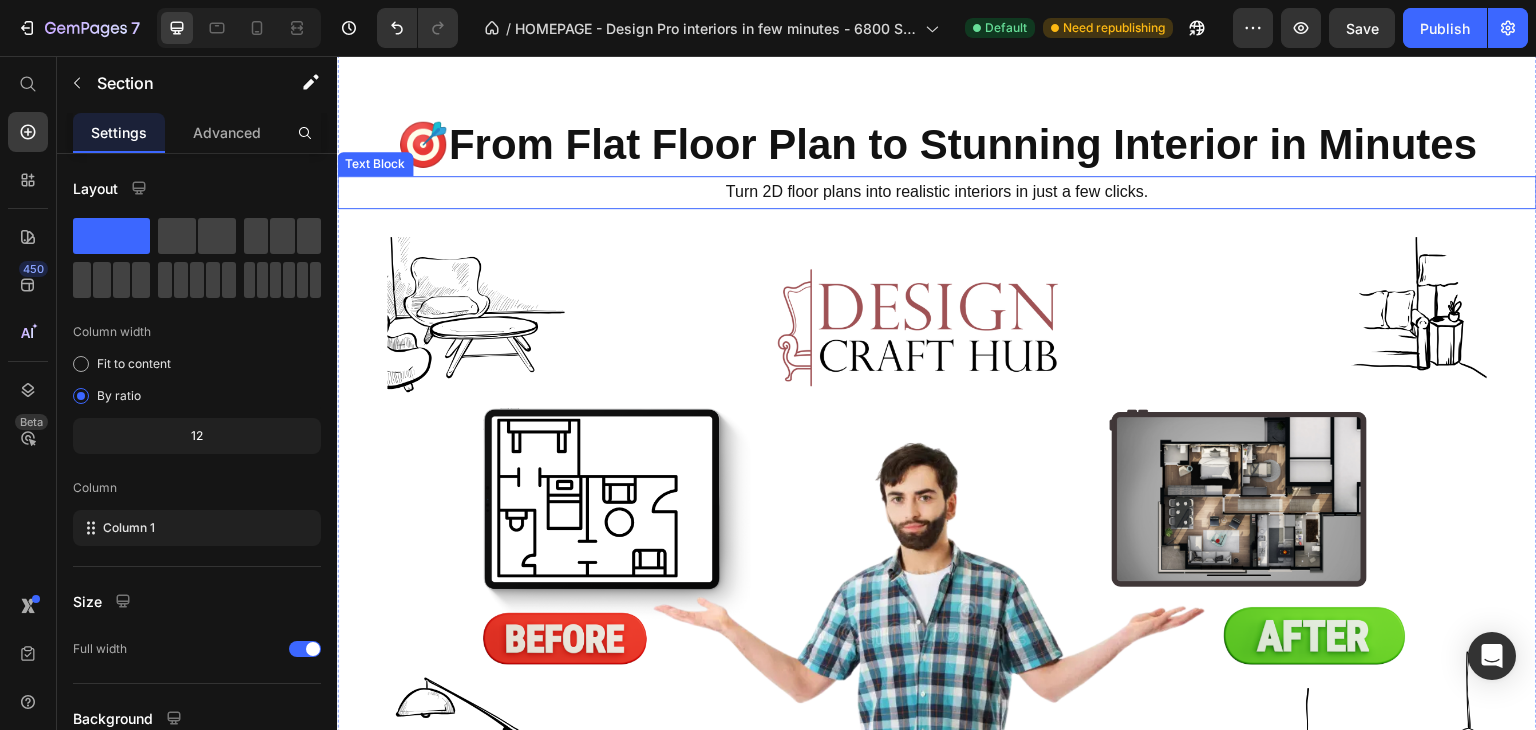 click on "Turn 2D floor plans into realistic interiors in just a few clicks." at bounding box center (937, 192) 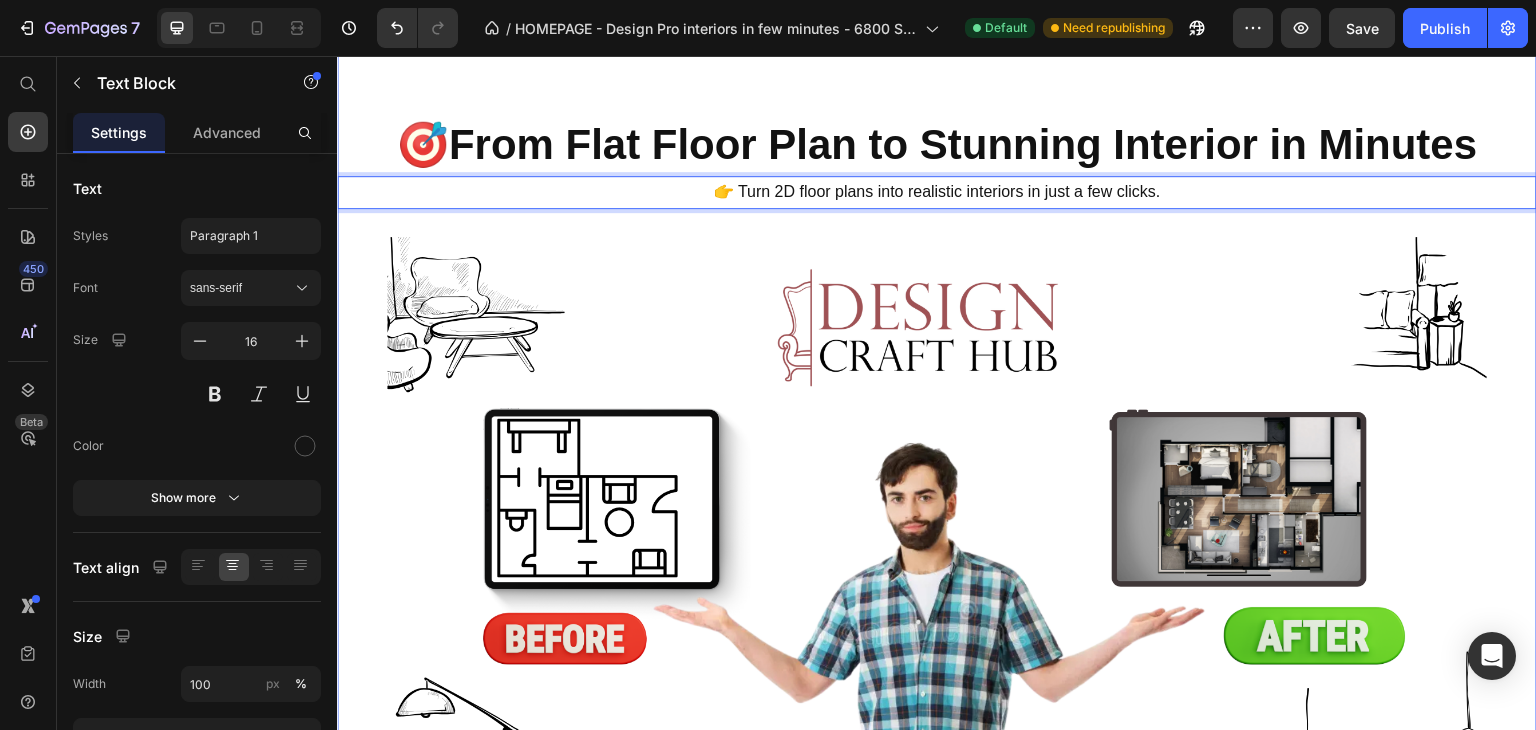 click on "Design Like a Pro – Instantly.   Heading Image Get instant access to the largest interior design asset collection online –  6,800+ tools, rulers, templates, and a step-by-step PDF guide.  Save hours of work and create stunning interiors with ease – no experience needed!📏 Text Block DOWNLOAD THE BUNDLE NOW – LIMITED TIME OFFER! Button Paint Stunning Interiors with Just a Tap.🤏 Heading Image Use our premium brushes to design rooms in seconds –  from walls to furniture, textures to shadows . No complex tools or steep learning curve: just choose a brush, tap, and watch your vision come to life.  Perfect for interior designers, content creators, and digital artists.🖋️ Text Block 🎯  From Flat Floor Plan to Stunning Interior in Minutes Heading 👉 Turn 2D floor plans into realistic interiors in just a few clicks. Text Block   28 Image" at bounding box center (937, -332) 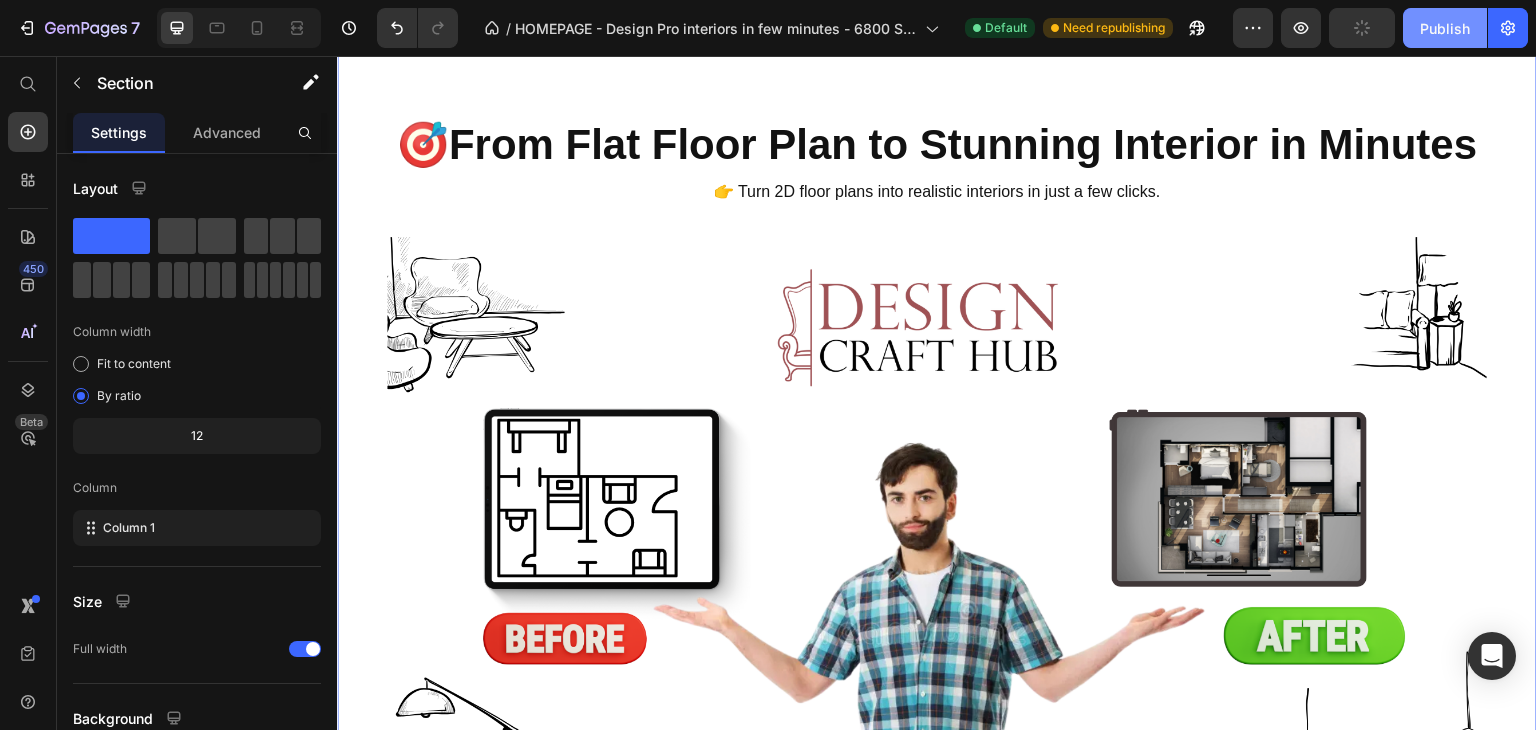 click on "Publish" at bounding box center [1445, 28] 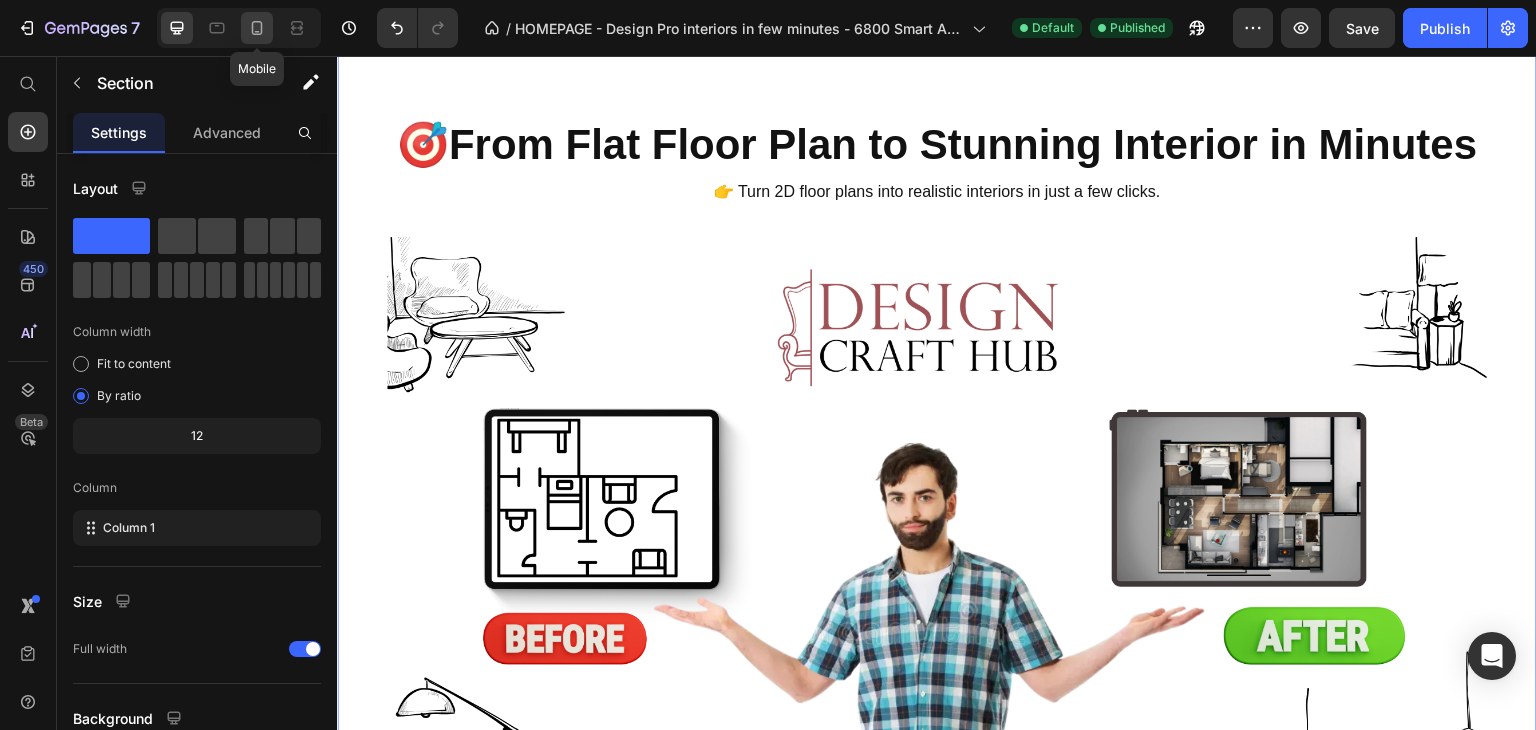 click 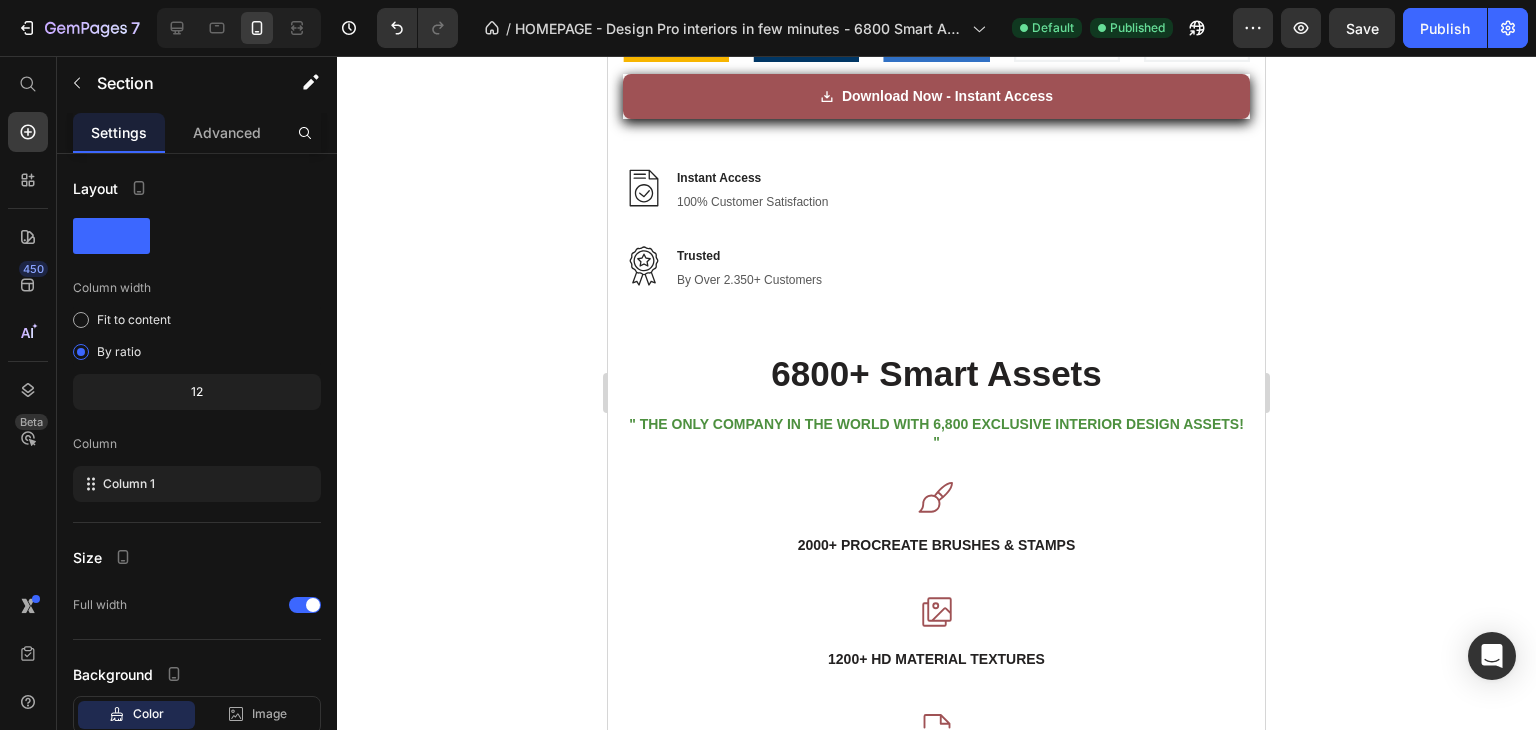 scroll, scrollTop: 3452, scrollLeft: 0, axis: vertical 